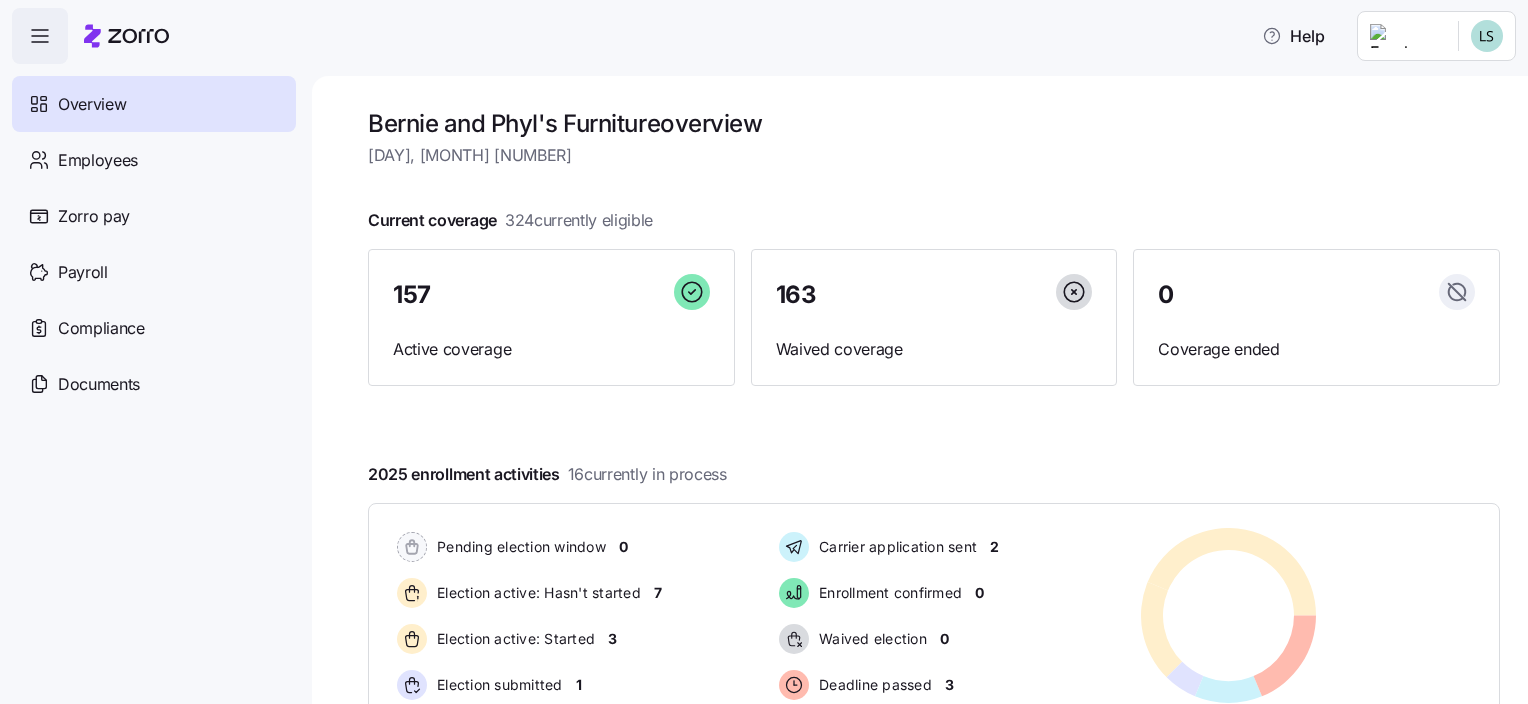 scroll, scrollTop: 0, scrollLeft: 0, axis: both 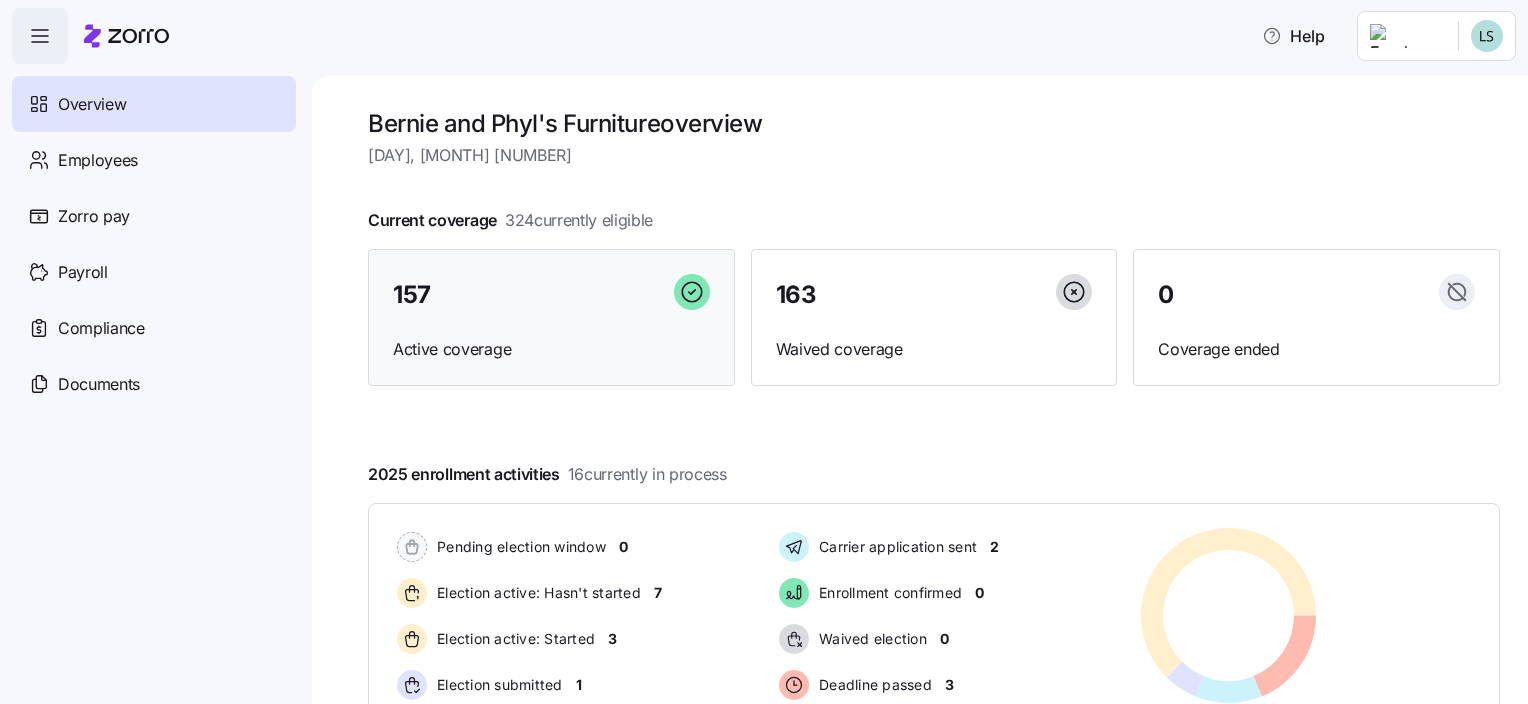 click on "157" at bounding box center [412, 295] 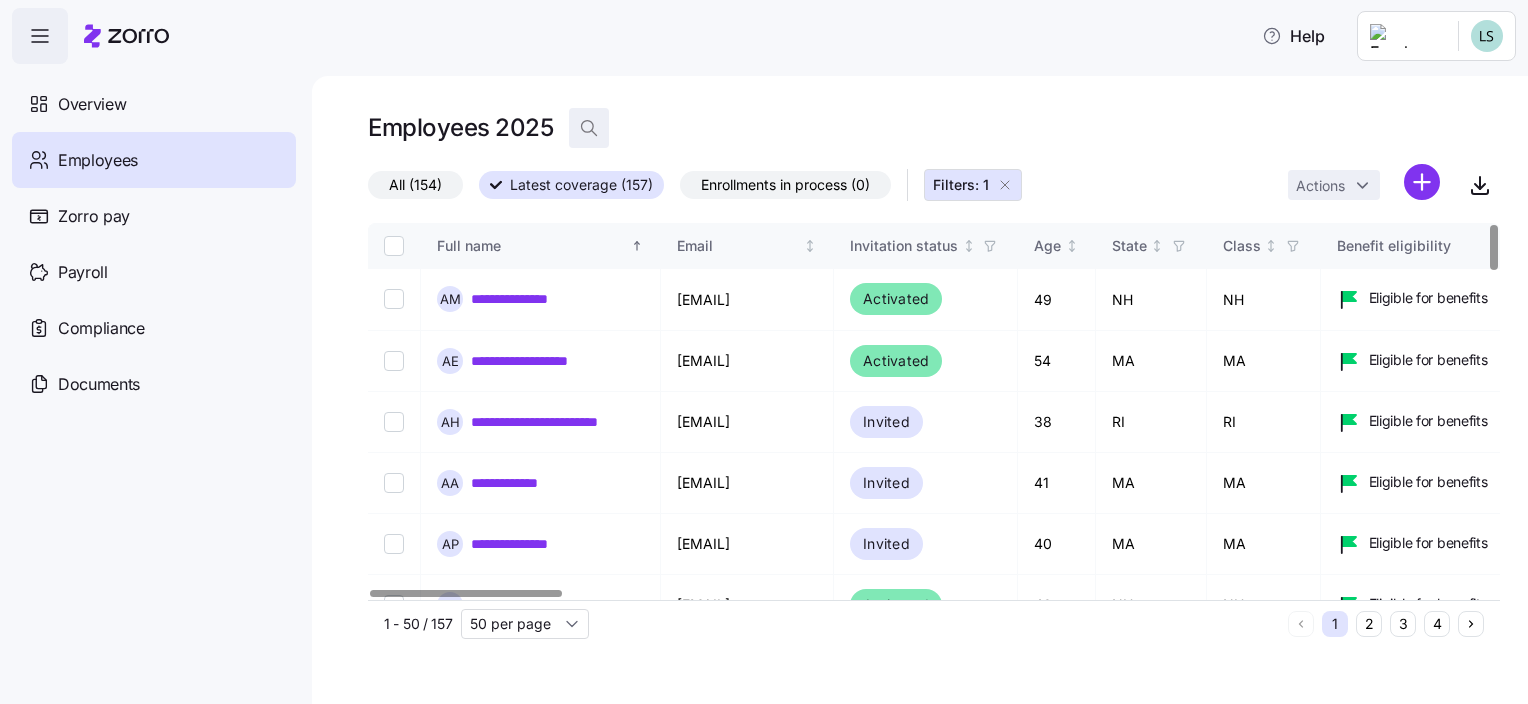 click at bounding box center (589, 128) 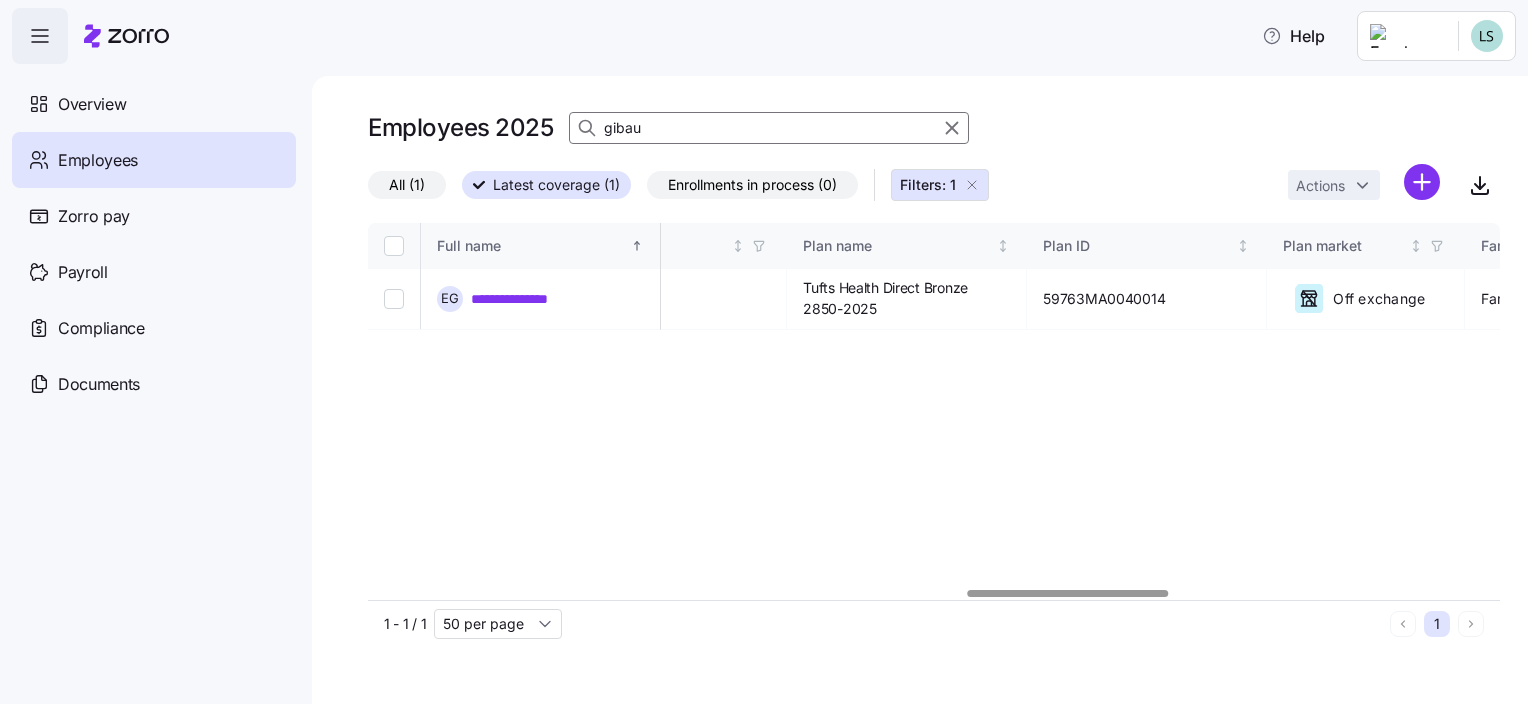 scroll, scrollTop: 0, scrollLeft: 3520, axis: horizontal 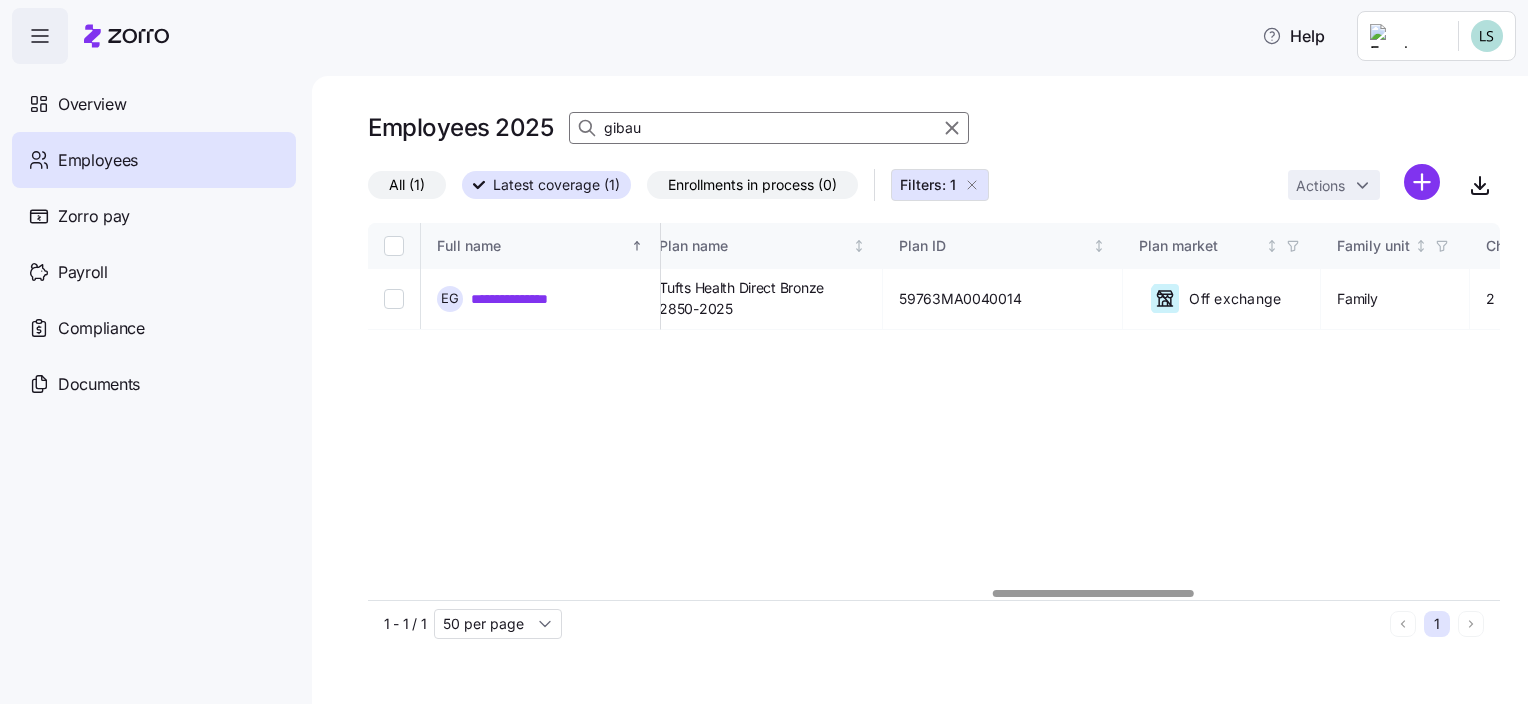 click at bounding box center (1093, 593) 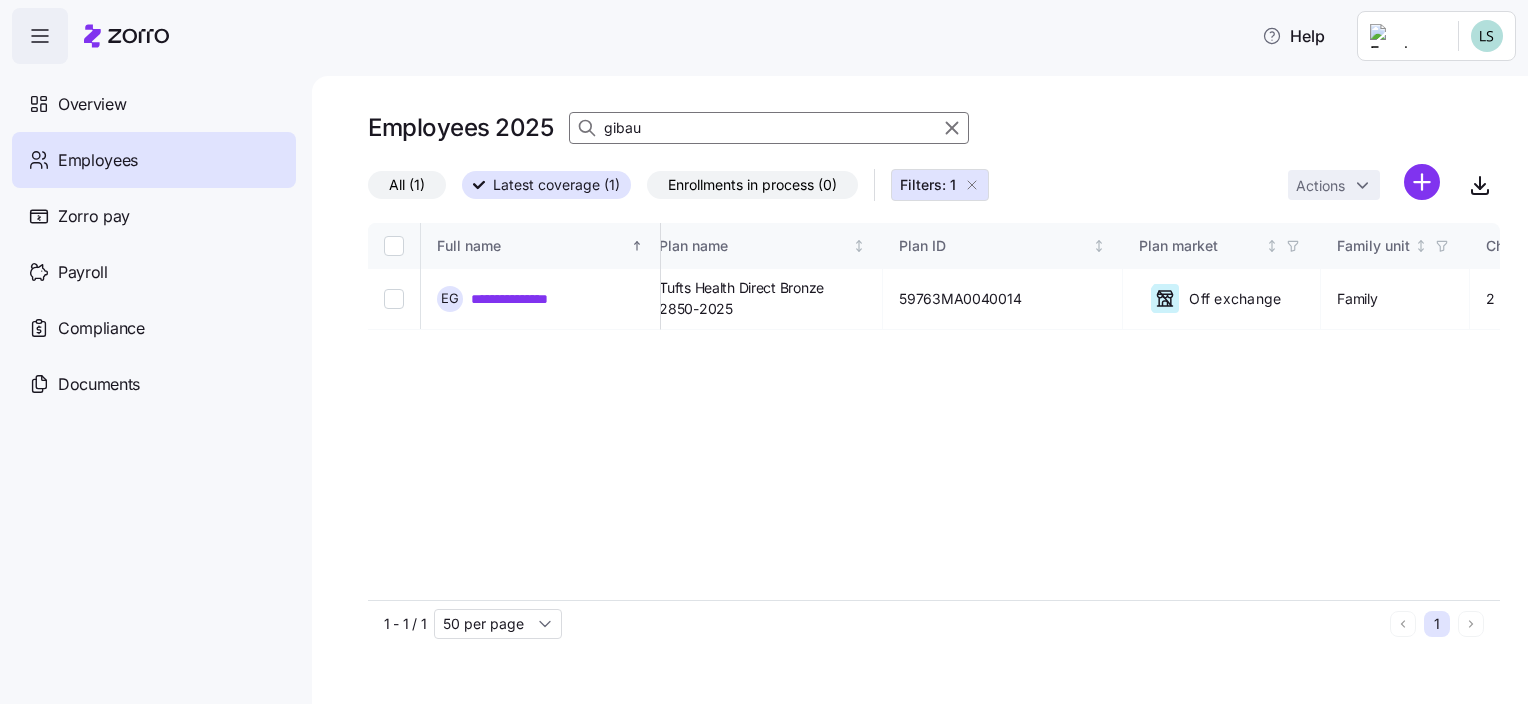 type on "gibau" 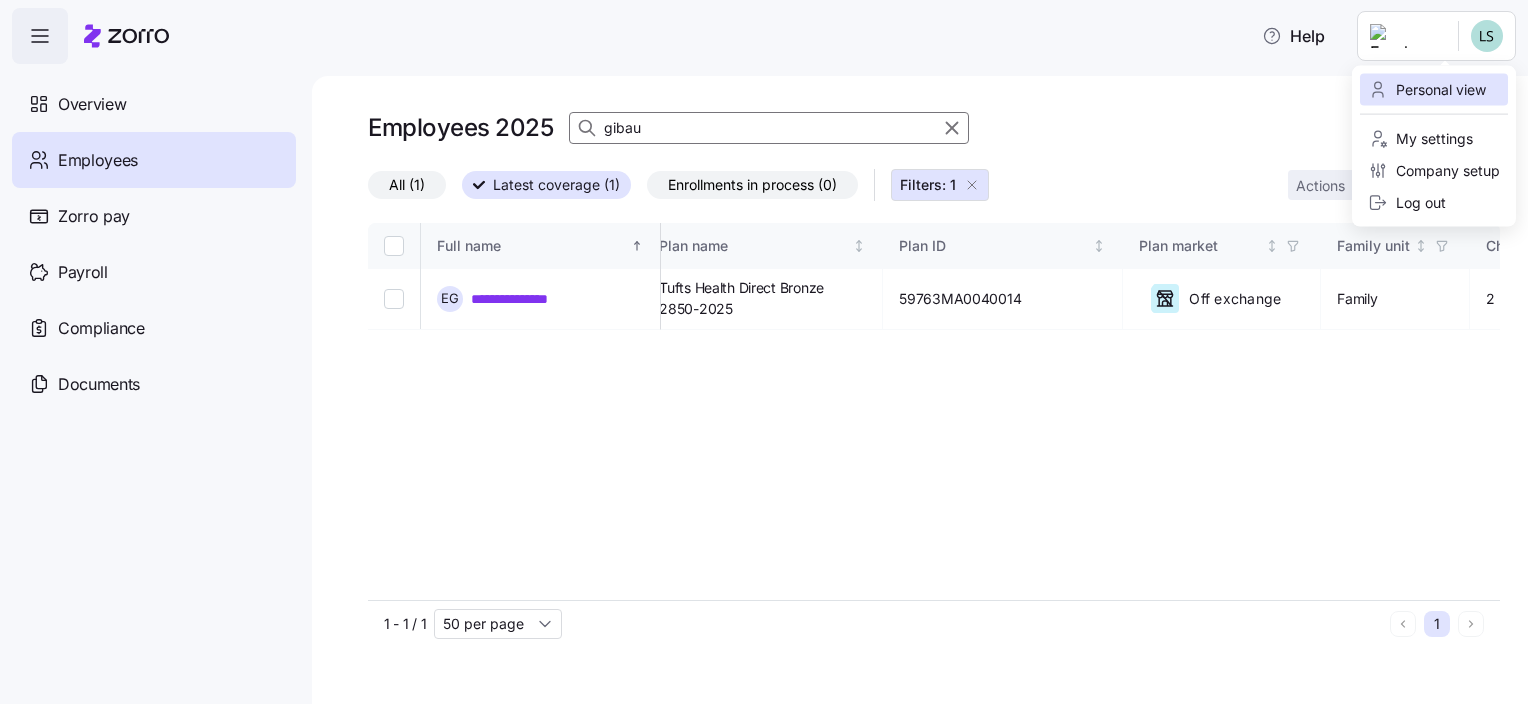 click on "Personal view" at bounding box center (1427, 90) 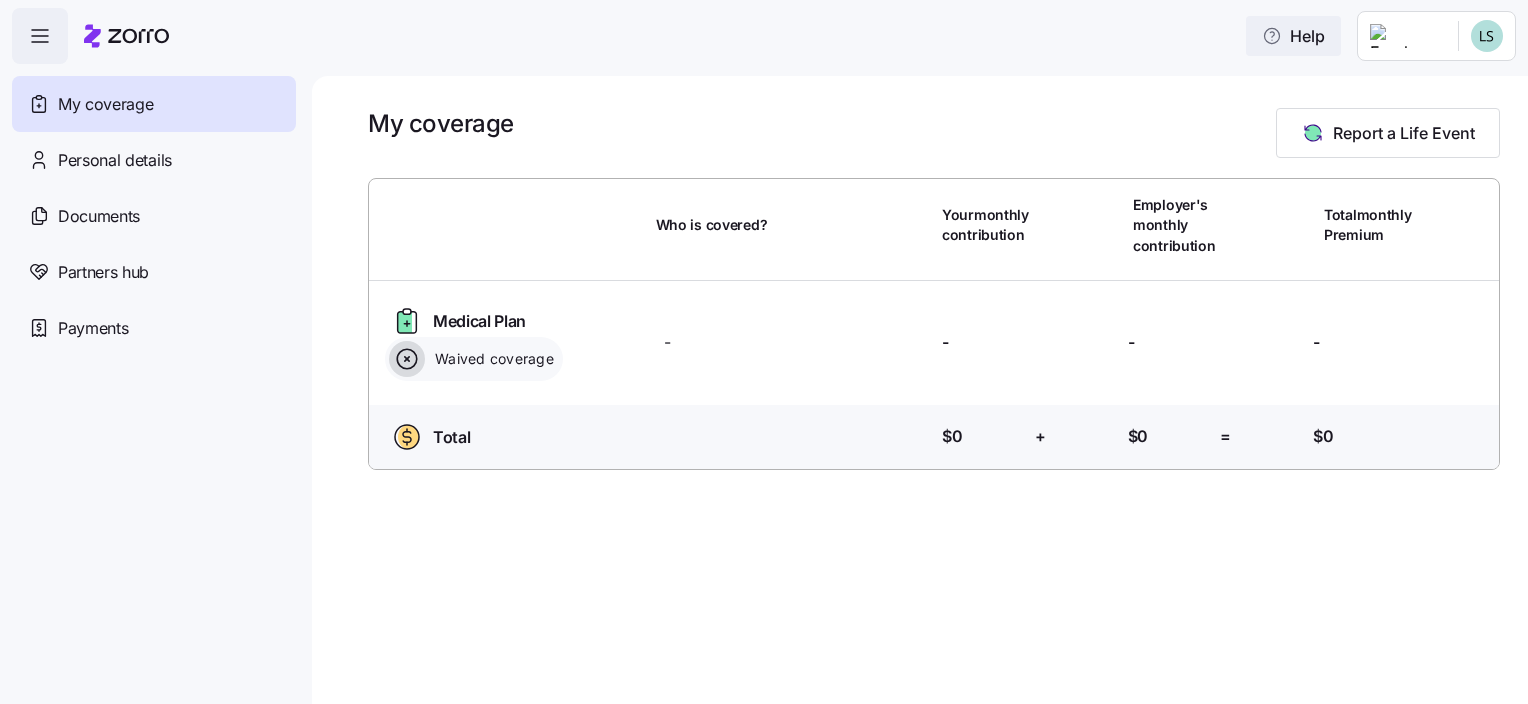 drag, startPoint x: 1317, startPoint y: 40, endPoint x: 1319, endPoint y: 55, distance: 15.132746 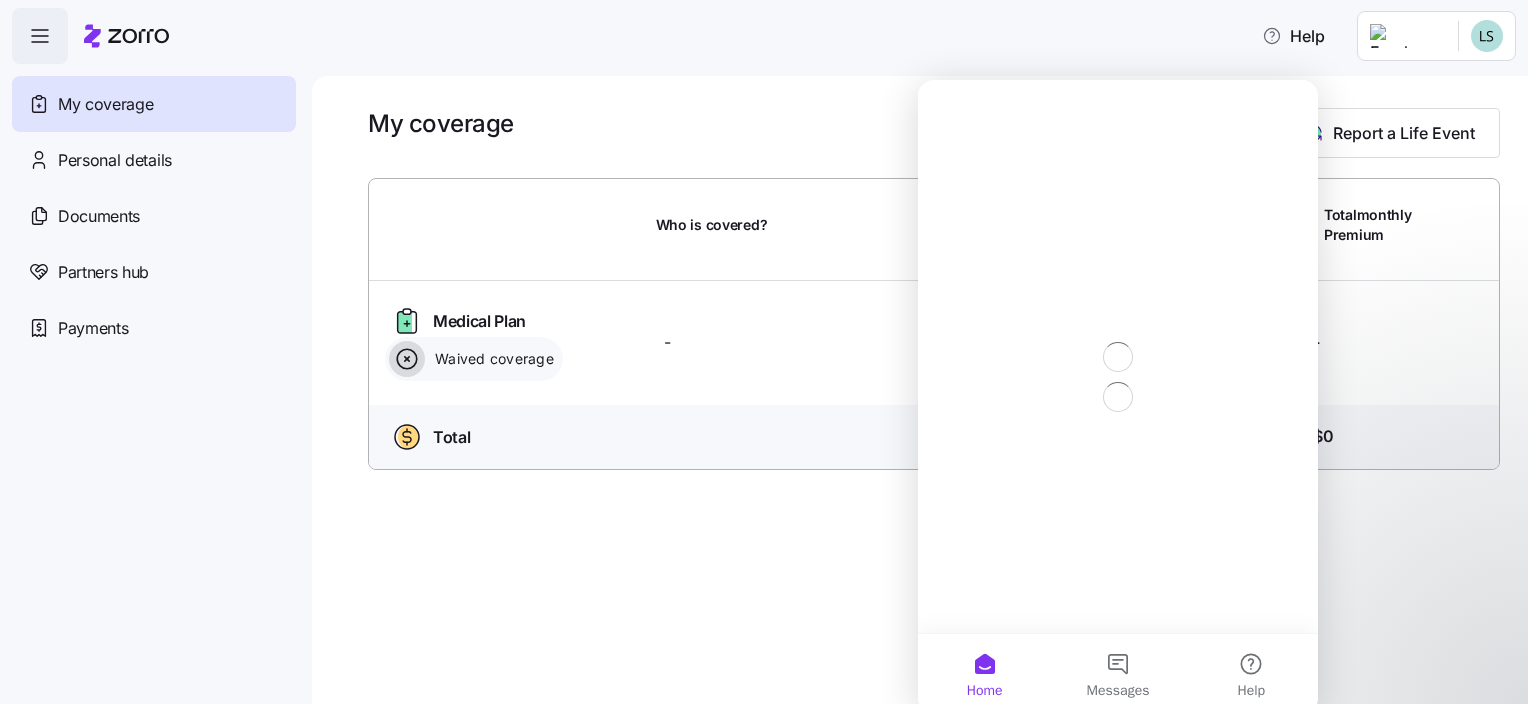 scroll, scrollTop: 0, scrollLeft: 0, axis: both 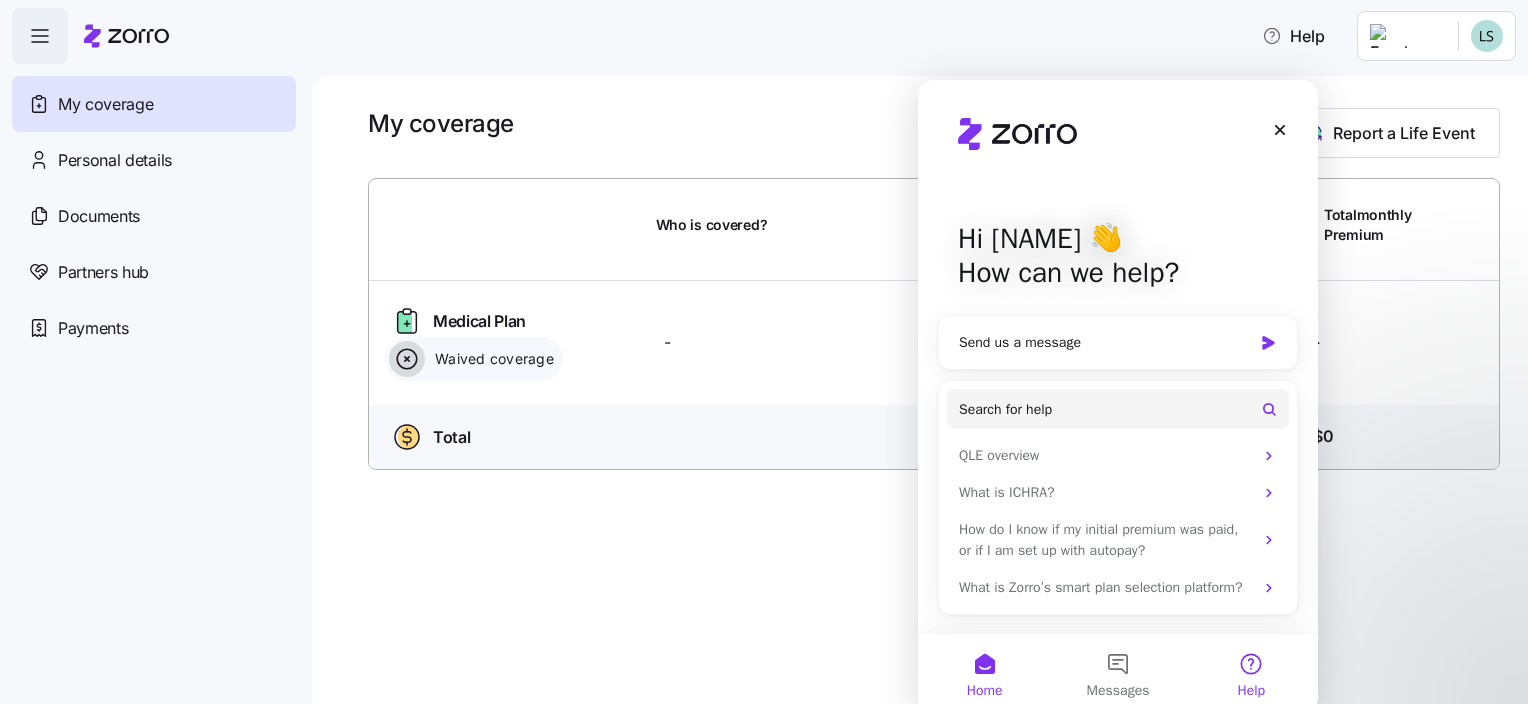 click on "Help" at bounding box center [1251, 674] 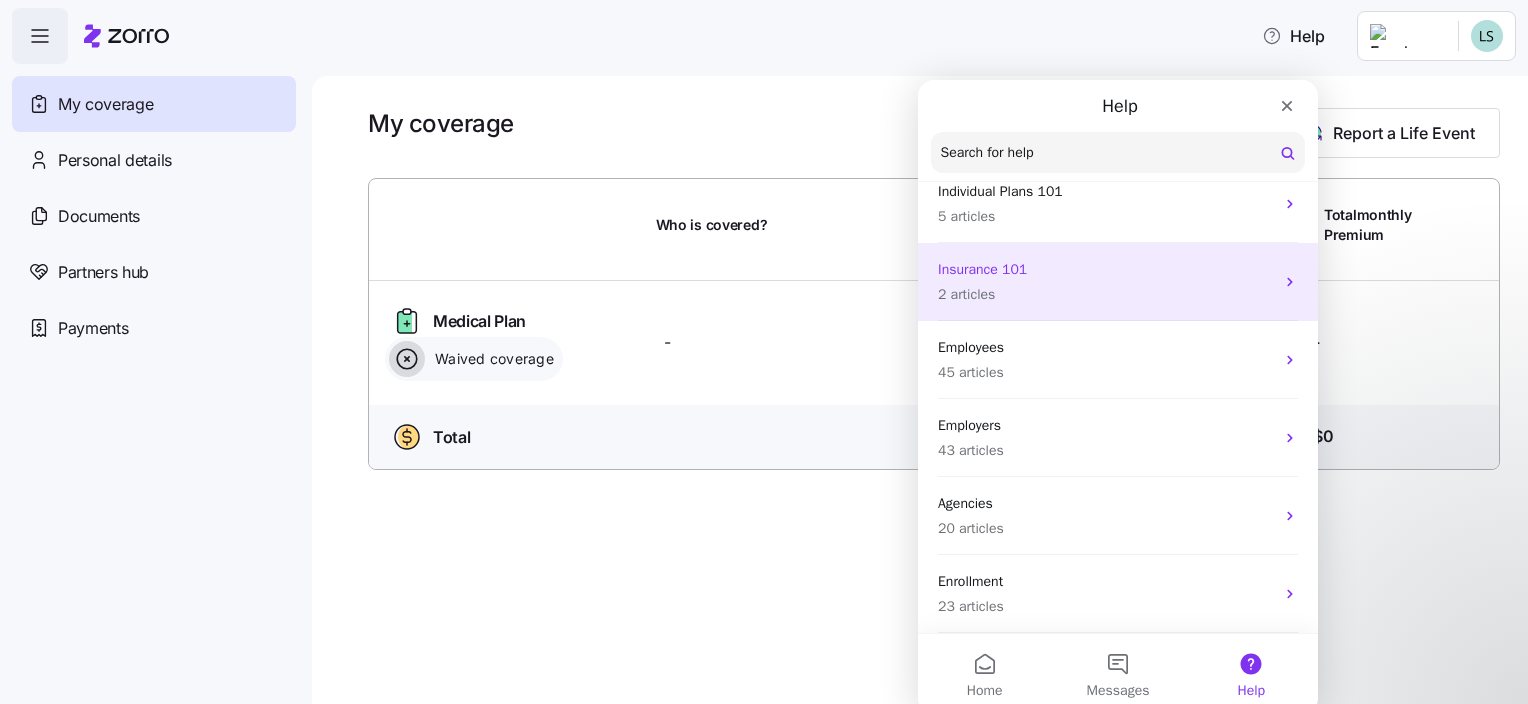 scroll, scrollTop: 151, scrollLeft: 0, axis: vertical 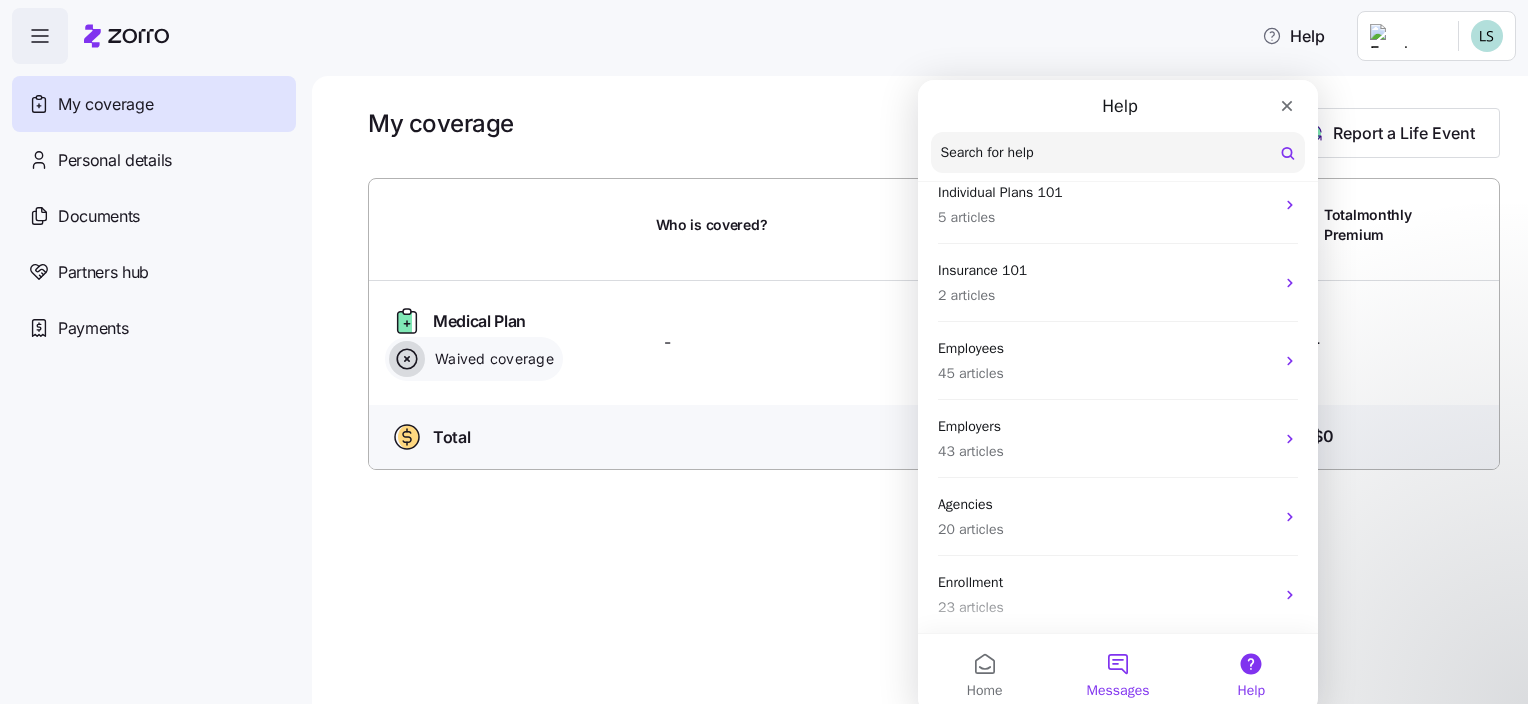 click on "Messages" at bounding box center (1118, 691) 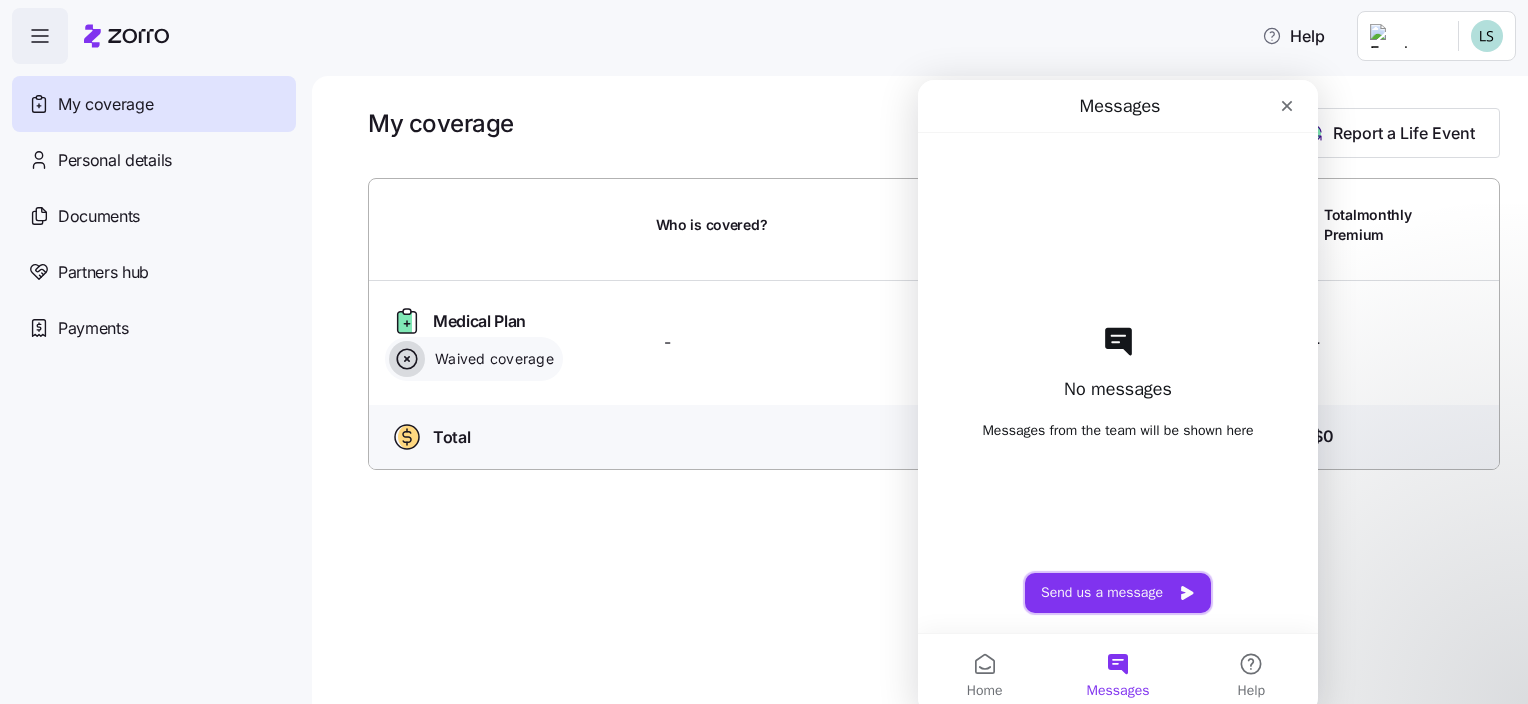 click 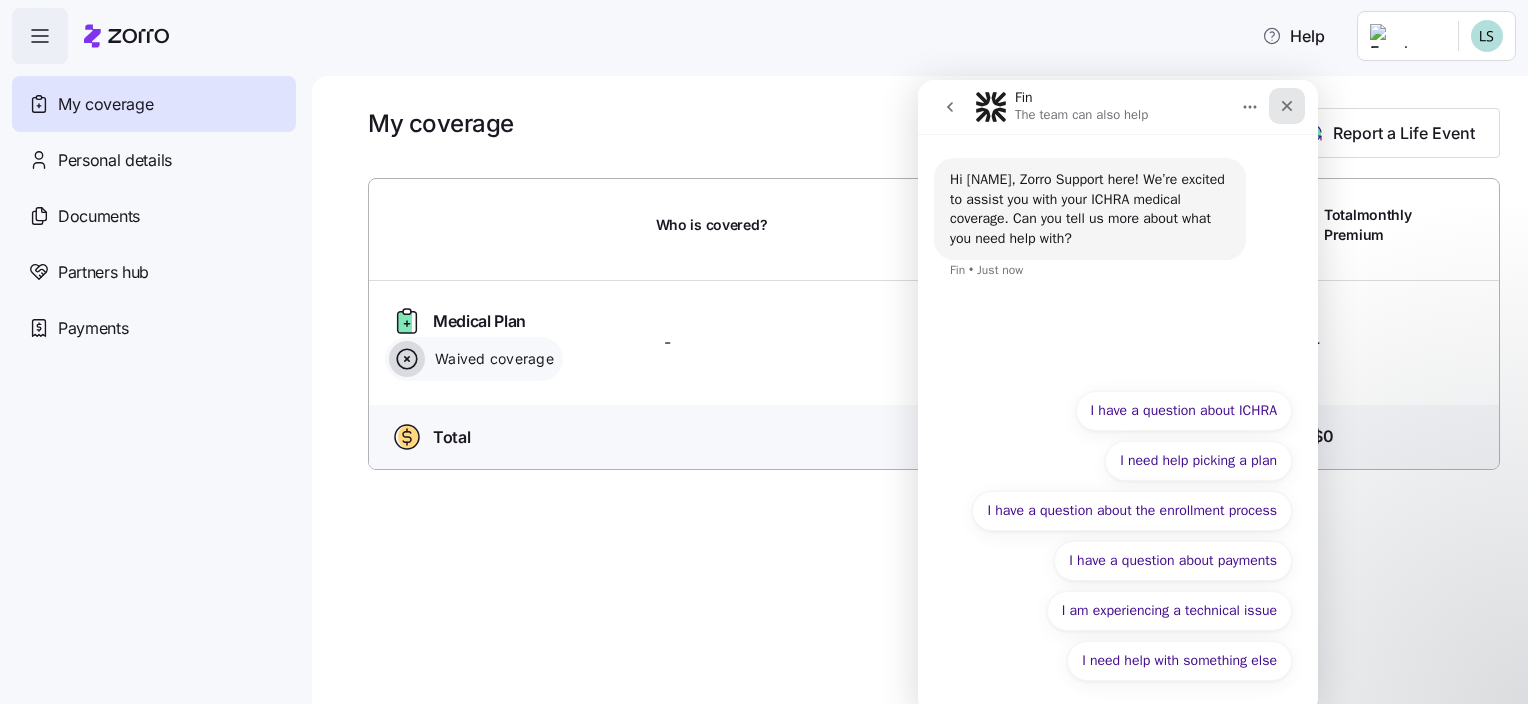 click at bounding box center [1287, 106] 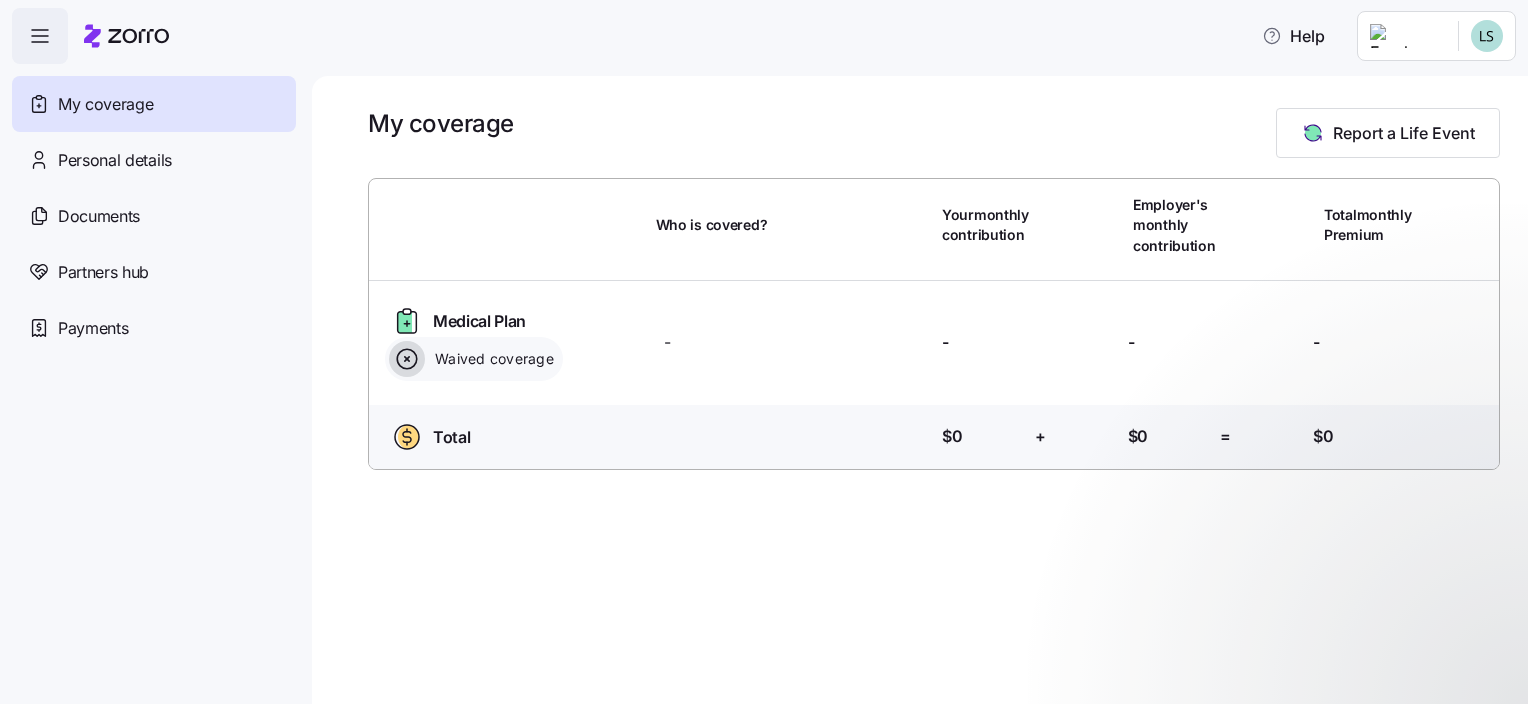 scroll, scrollTop: 0, scrollLeft: 0, axis: both 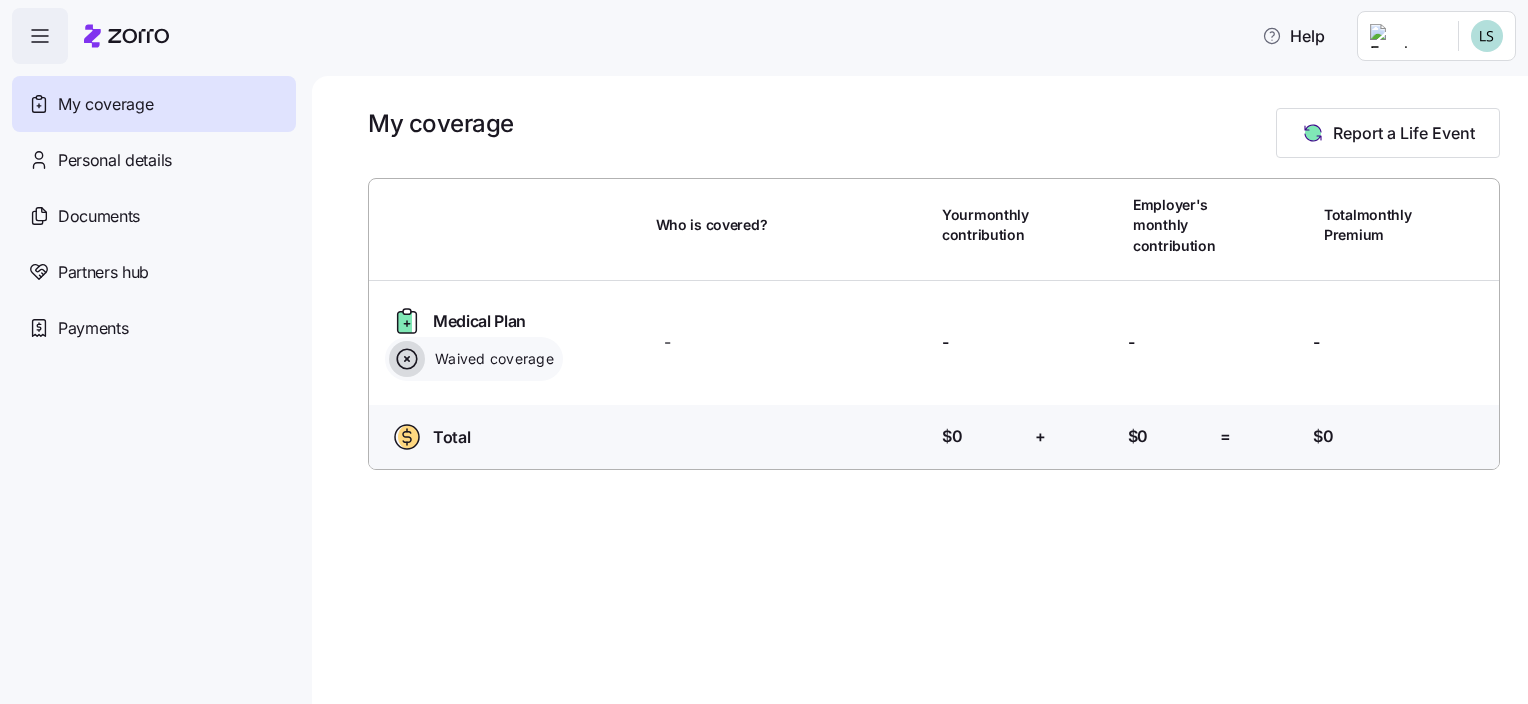 click on "Help My coverage Personal details Documents Partners hub Payments My coverage Report a Life Event Who is covered? Your  monthly contribution Employer's monthly contribution Total  monthly Premium Medical Plan Waived coverage Who is covered? - Your contribution: - Employer's contribution: - Total Premium: - Total Who is covered? Your contribution: $0 + Employer's contribution: $0 = Total Premium: $0 My Coverage | Zorro" at bounding box center [764, 346] 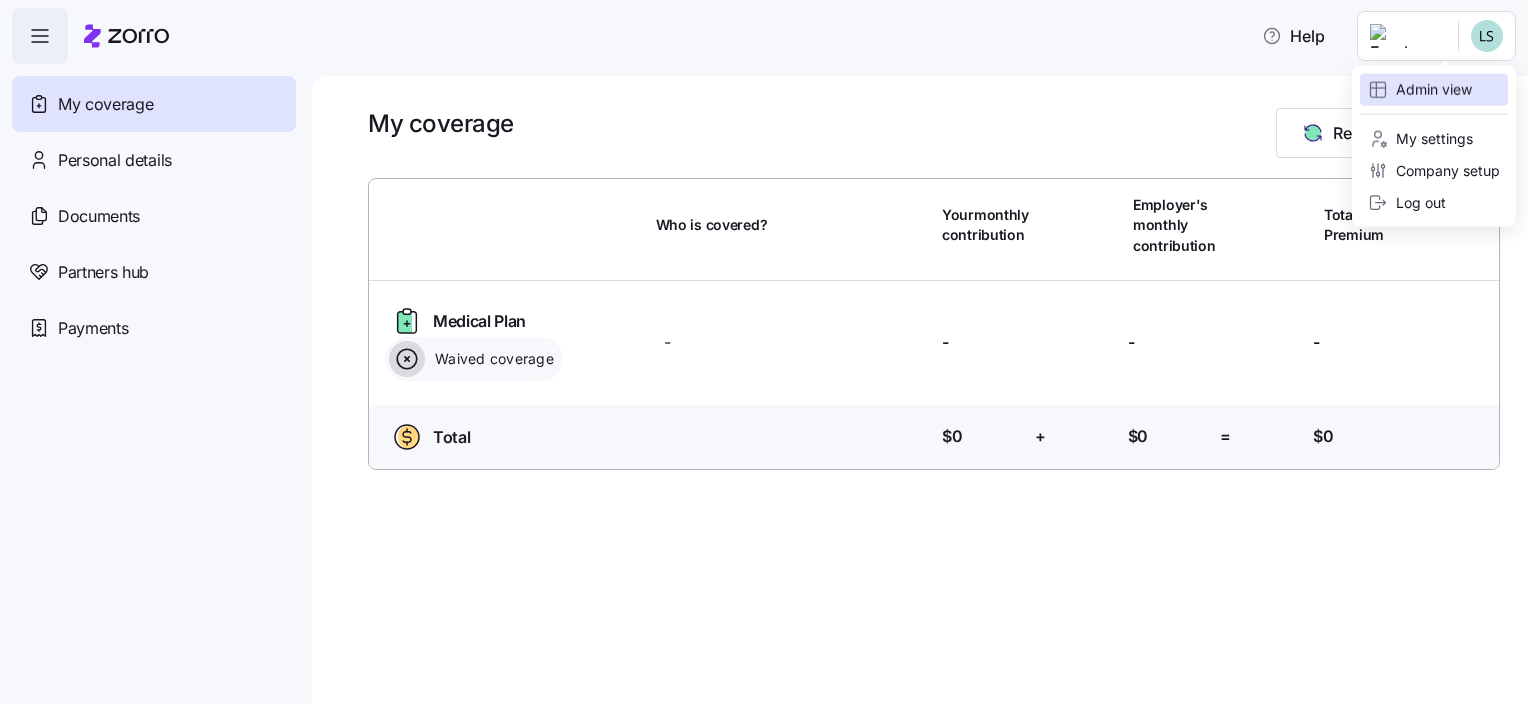 drag, startPoint x: 1453, startPoint y: 89, endPoint x: 1458, endPoint y: 70, distance: 19.646883 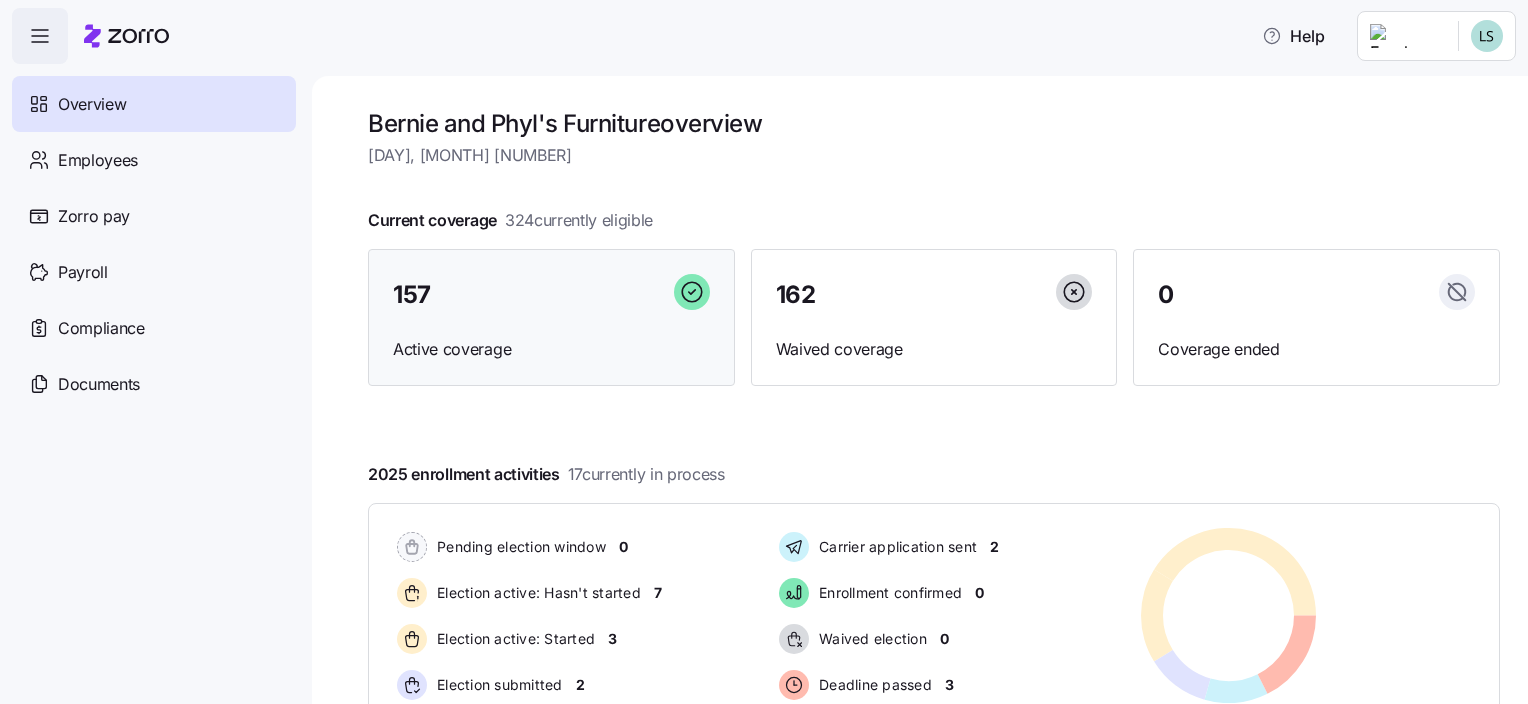 click on "Active coverage" at bounding box center (551, 349) 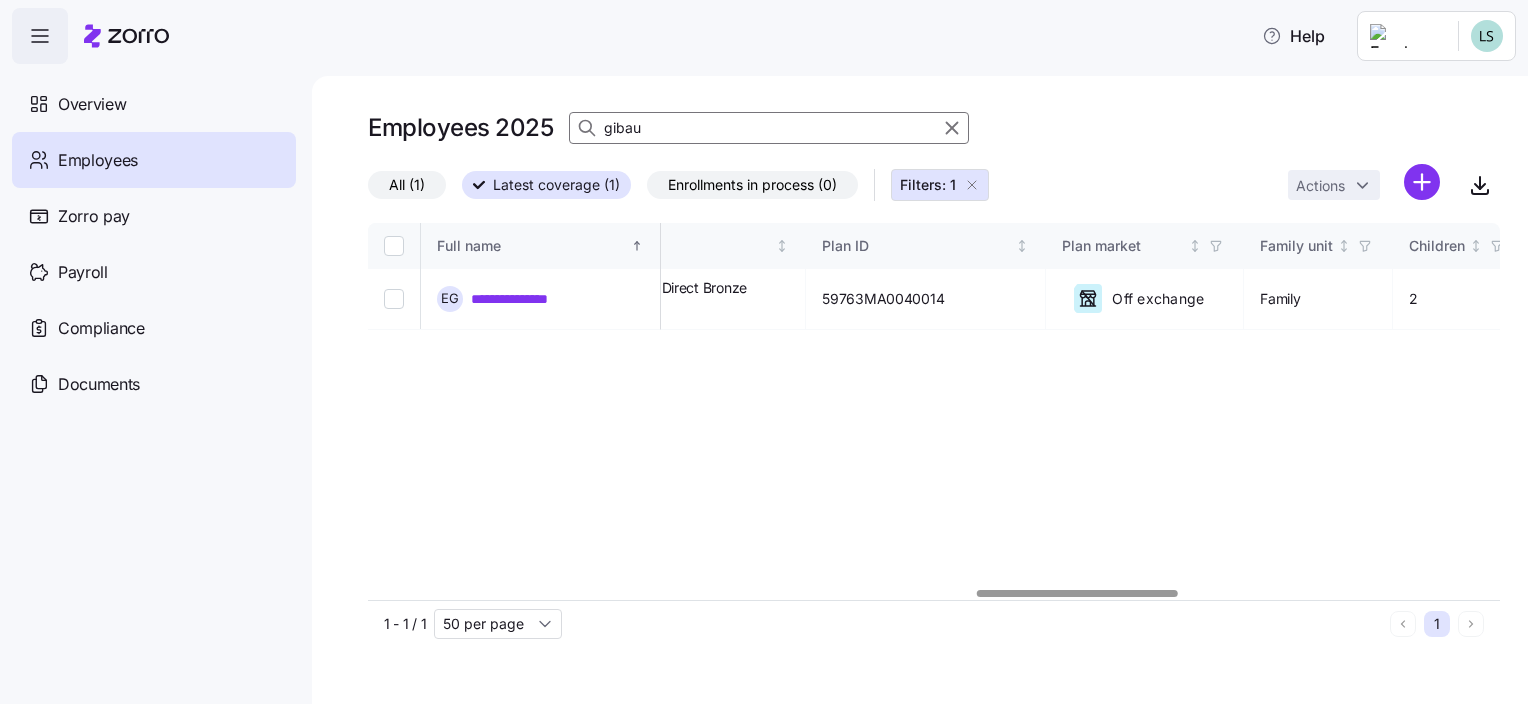 scroll, scrollTop: 0, scrollLeft: 3615, axis: horizontal 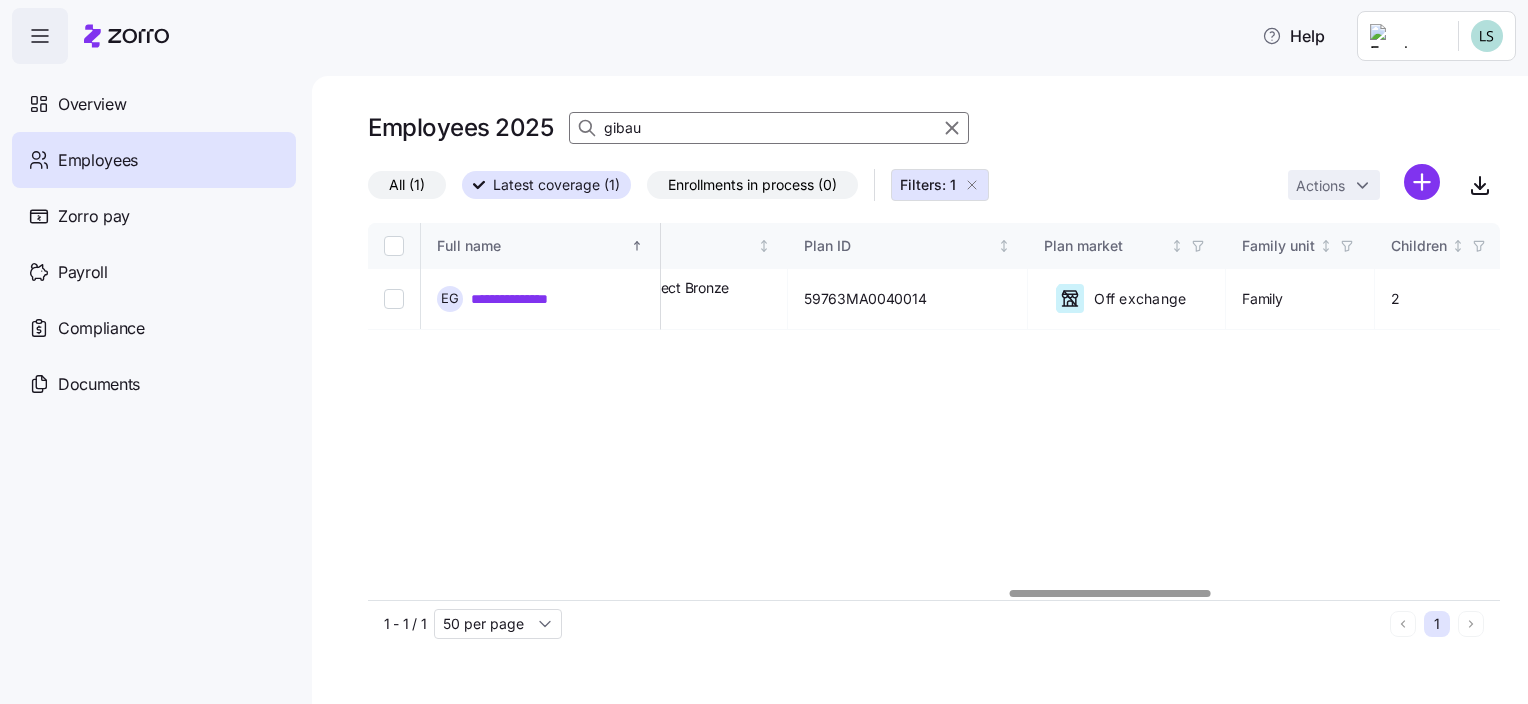 click at bounding box center [1110, 593] 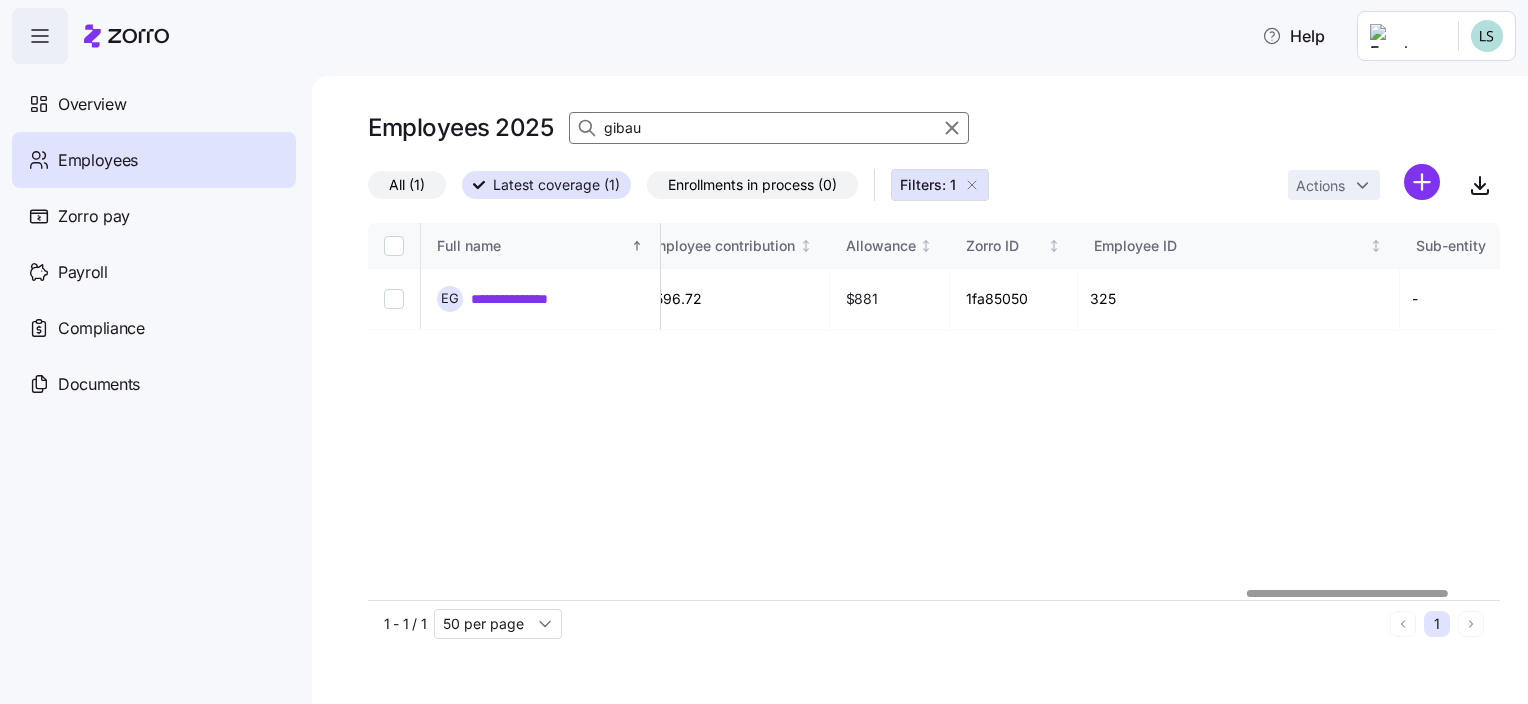 scroll, scrollTop: 0, scrollLeft: 4969, axis: horizontal 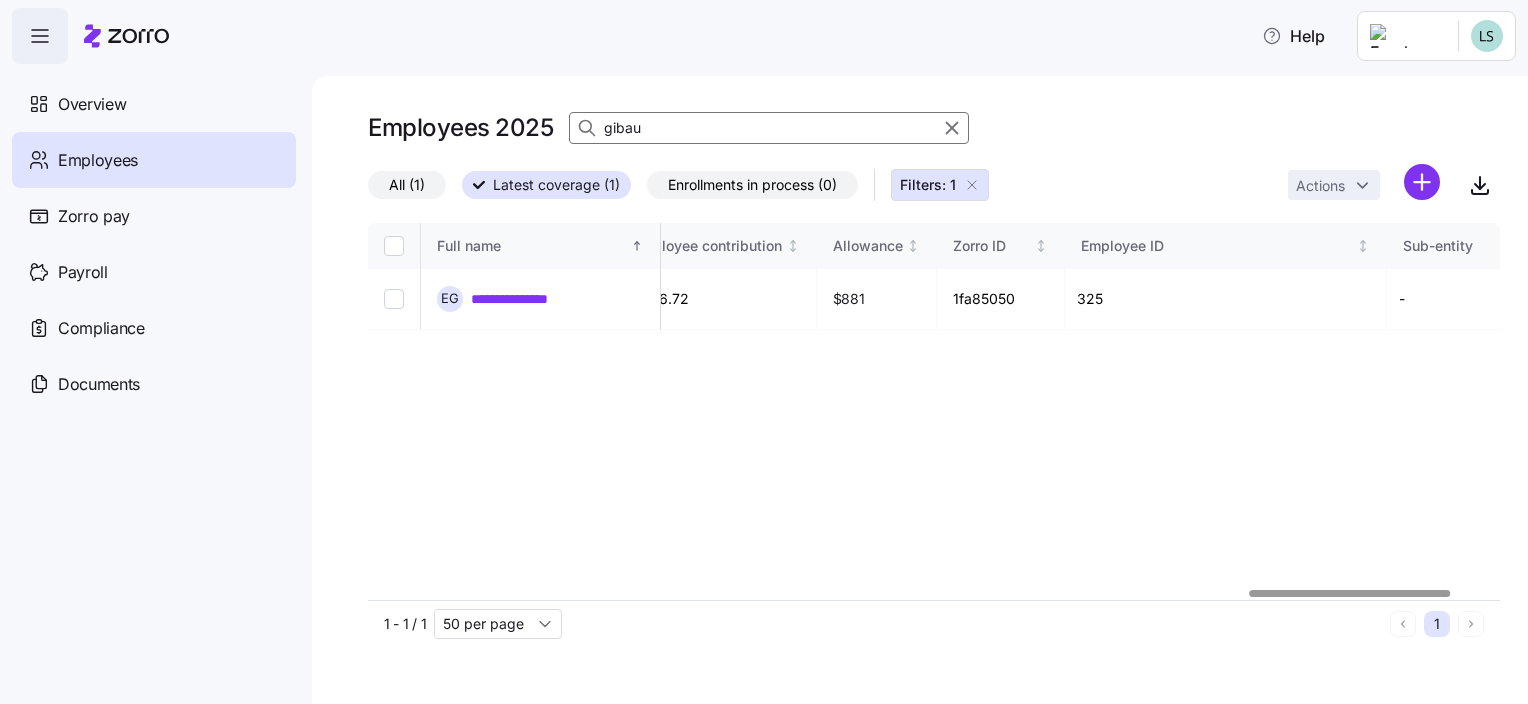 click at bounding box center (1350, 593) 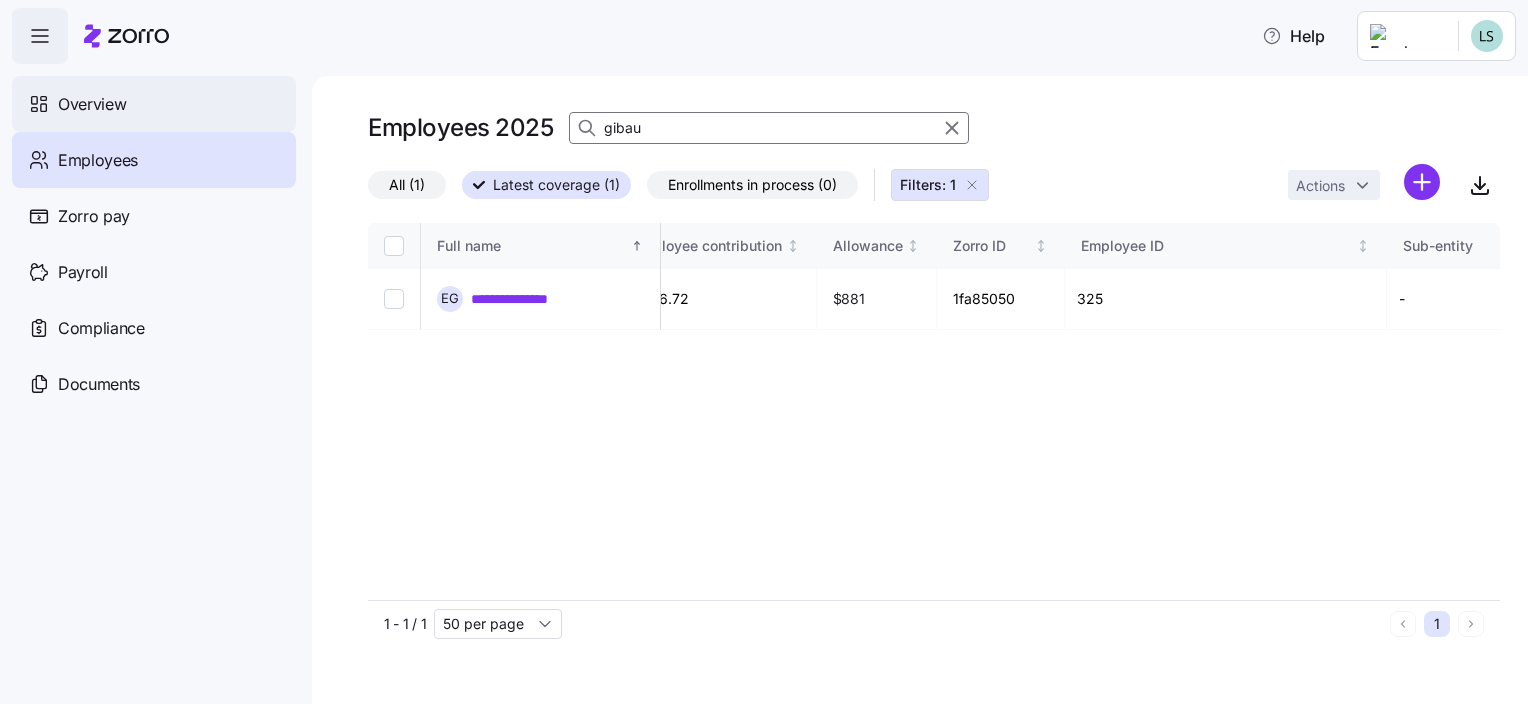 drag, startPoint x: 81, startPoint y: 96, endPoint x: 79, endPoint y: 108, distance: 12.165525 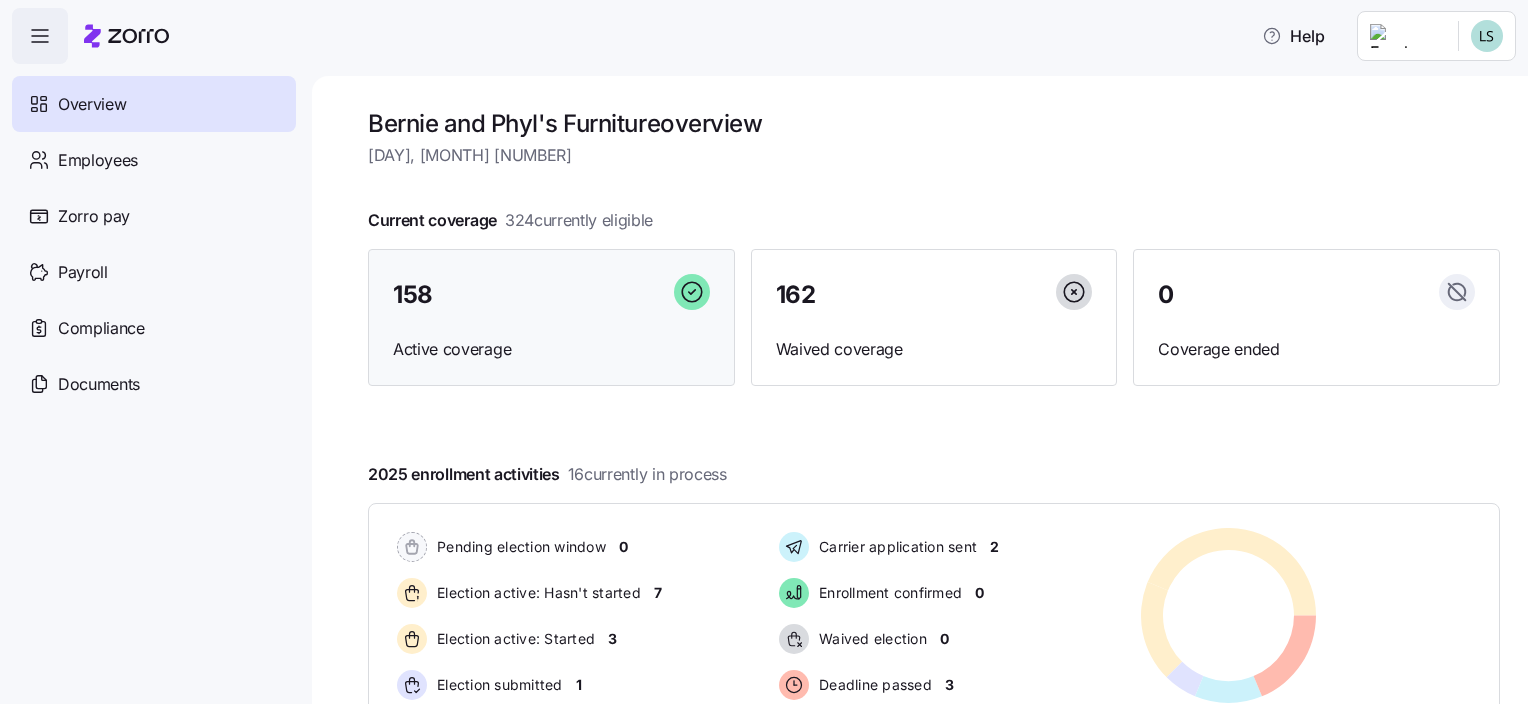 click on "158" at bounding box center (551, 295) 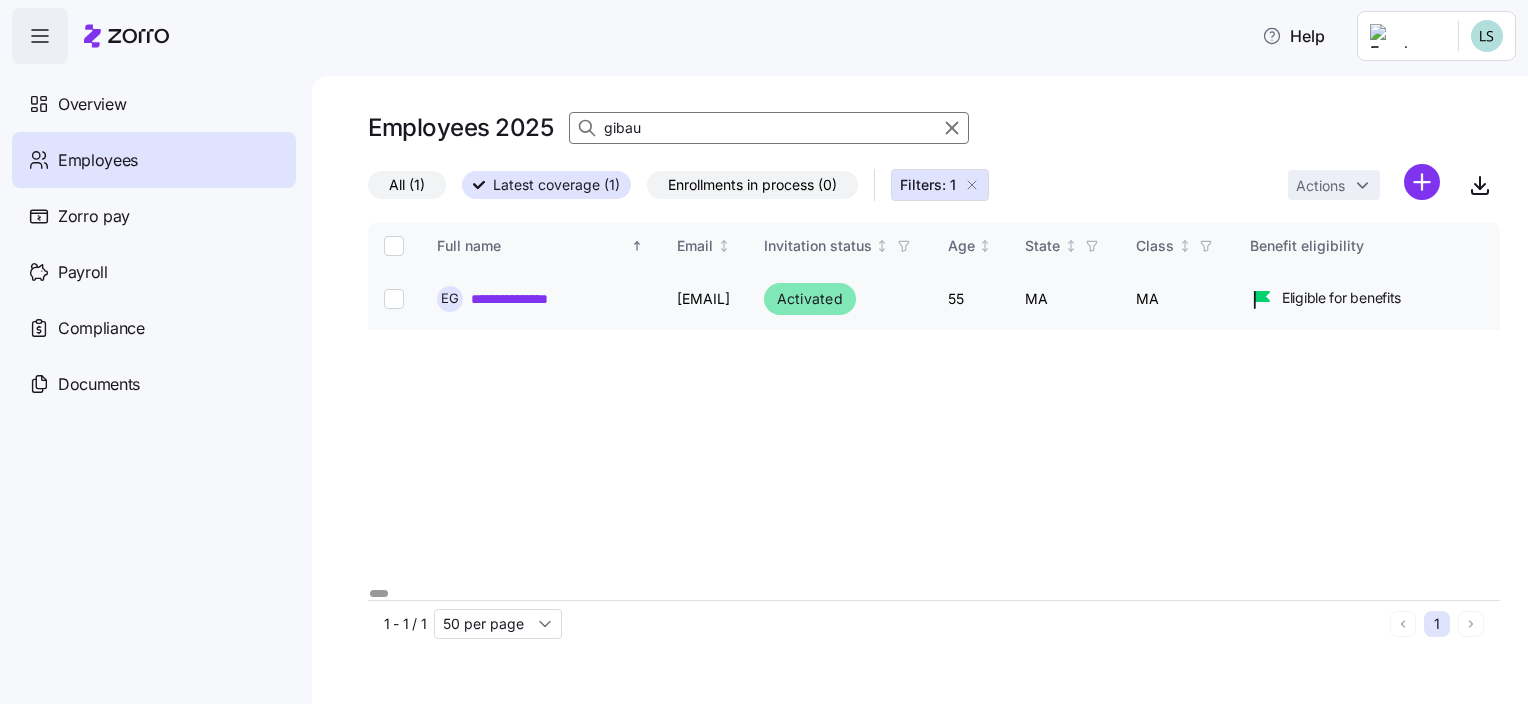 type on "gibau" 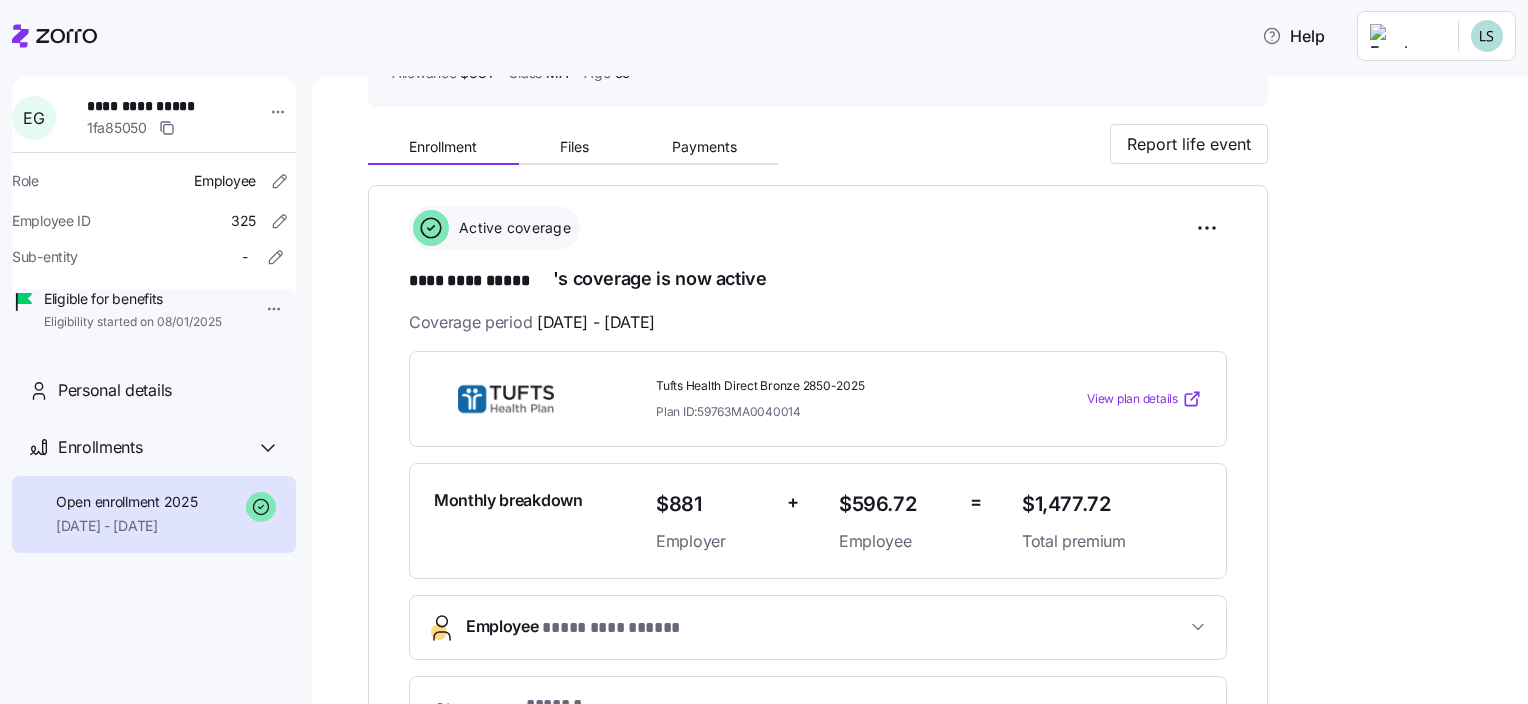 scroll, scrollTop: 300, scrollLeft: 0, axis: vertical 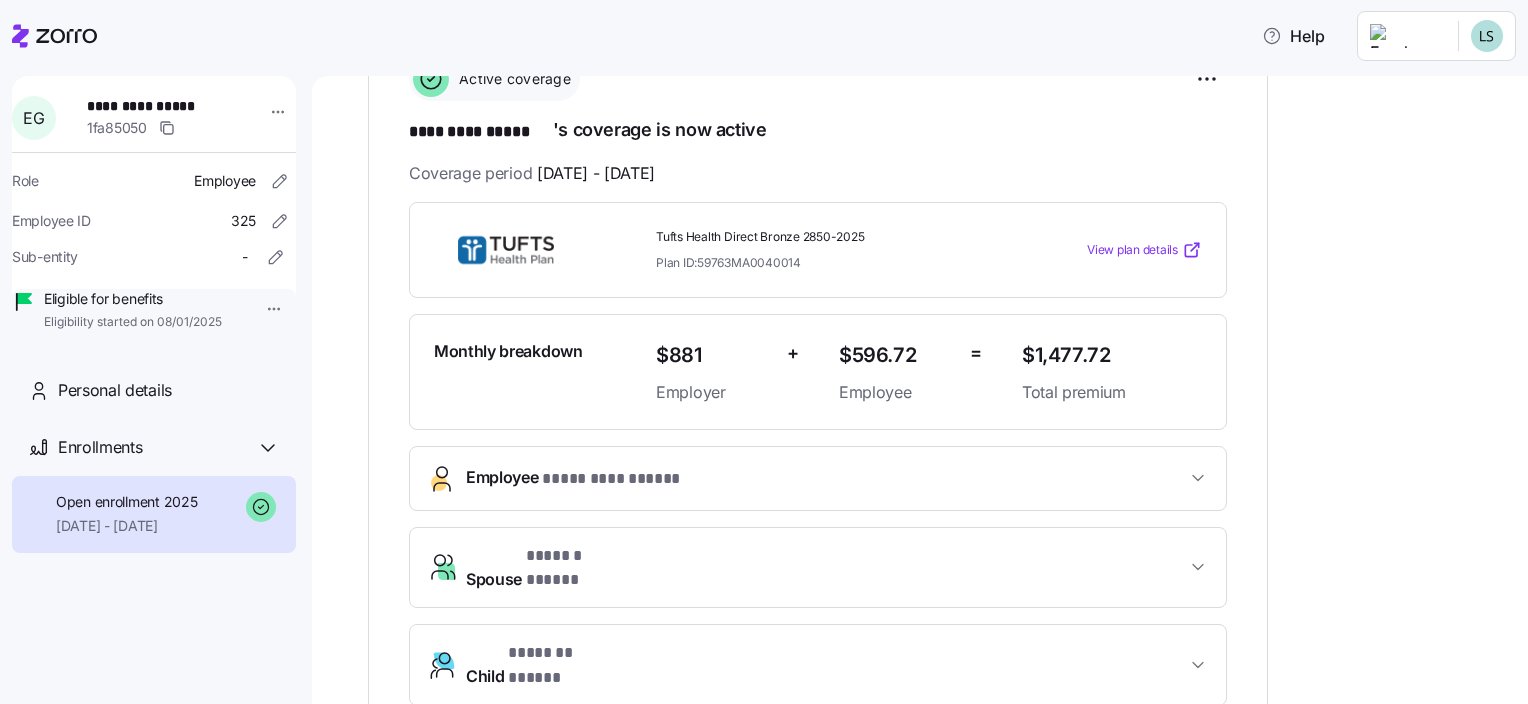 drag, startPoint x: 67, startPoint y: 34, endPoint x: 100, endPoint y: 29, distance: 33.37664 